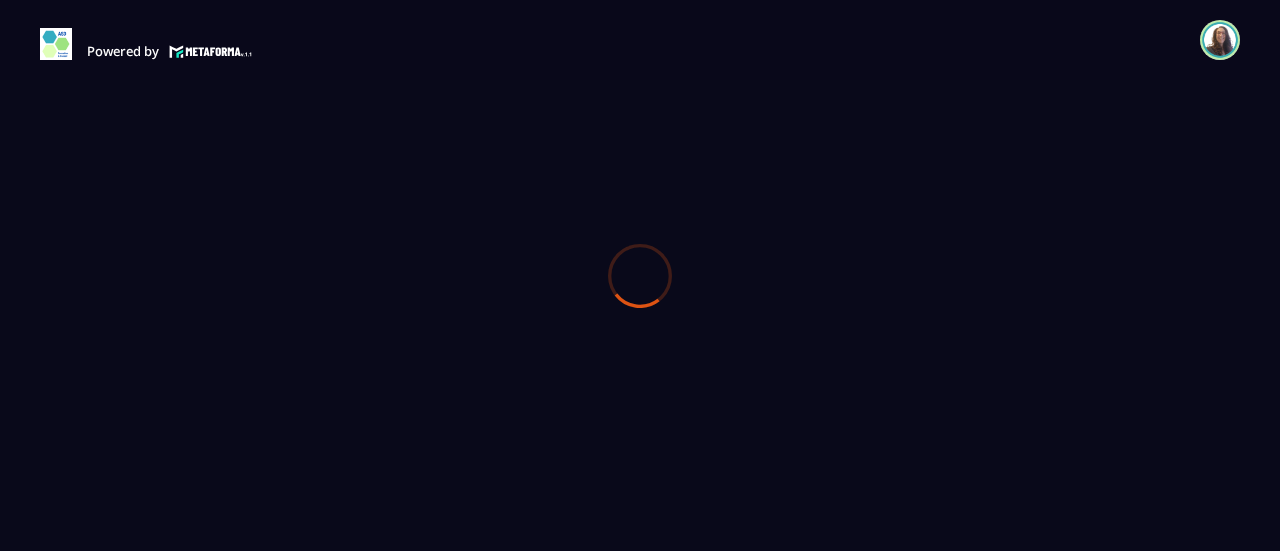 scroll, scrollTop: 0, scrollLeft: 0, axis: both 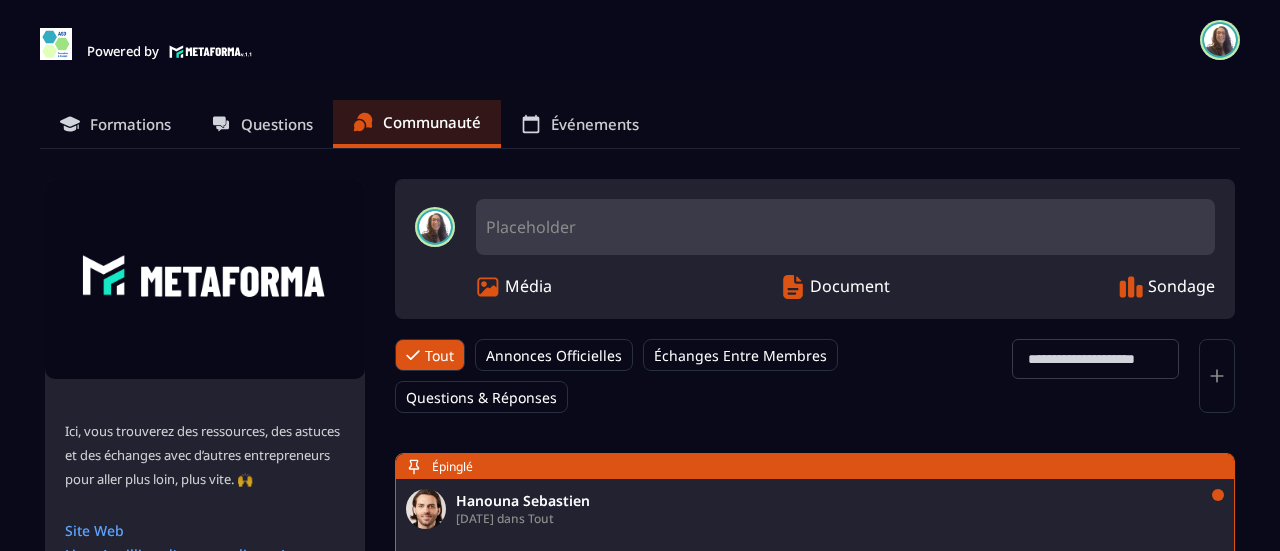 click on "Questions & Réponses" at bounding box center [481, 397] 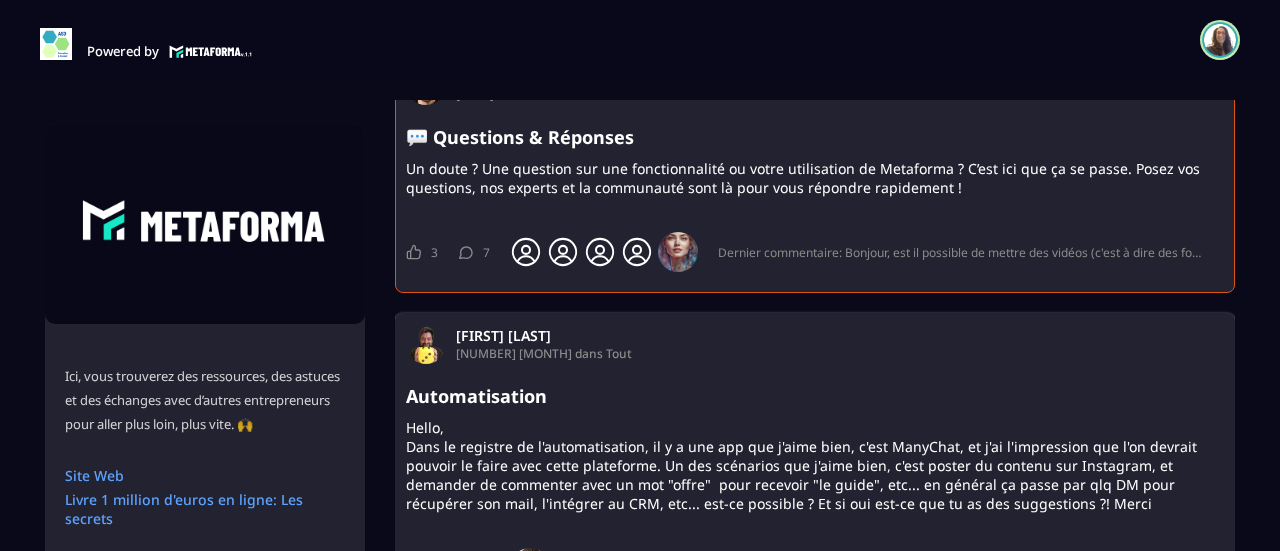 scroll, scrollTop: 158, scrollLeft: 0, axis: vertical 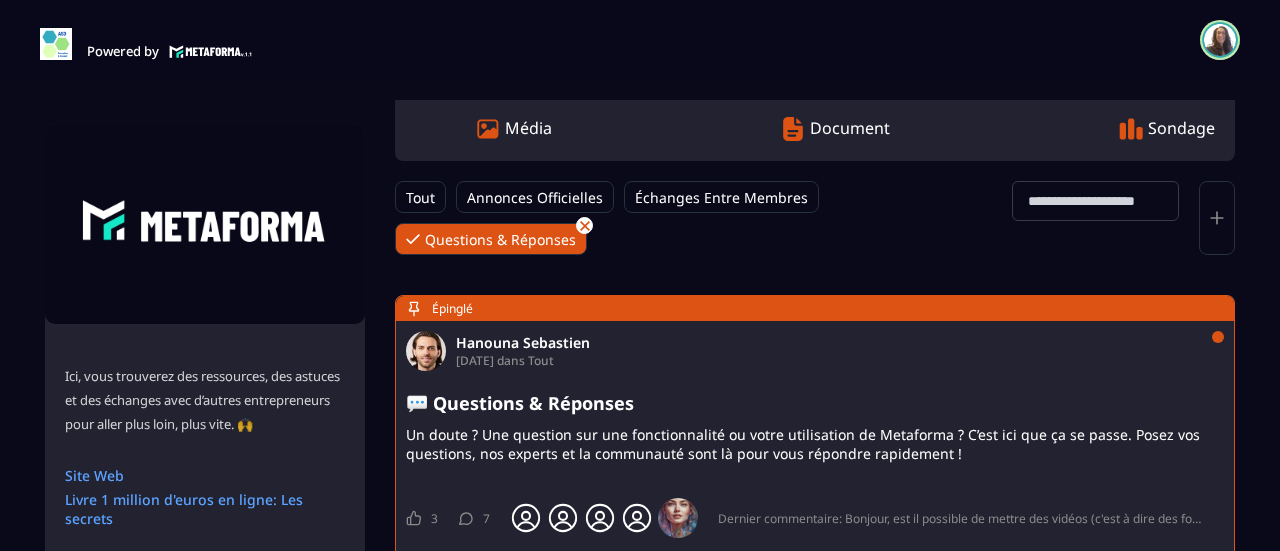 click on "💬 Questions & Réponses" at bounding box center (815, 403) 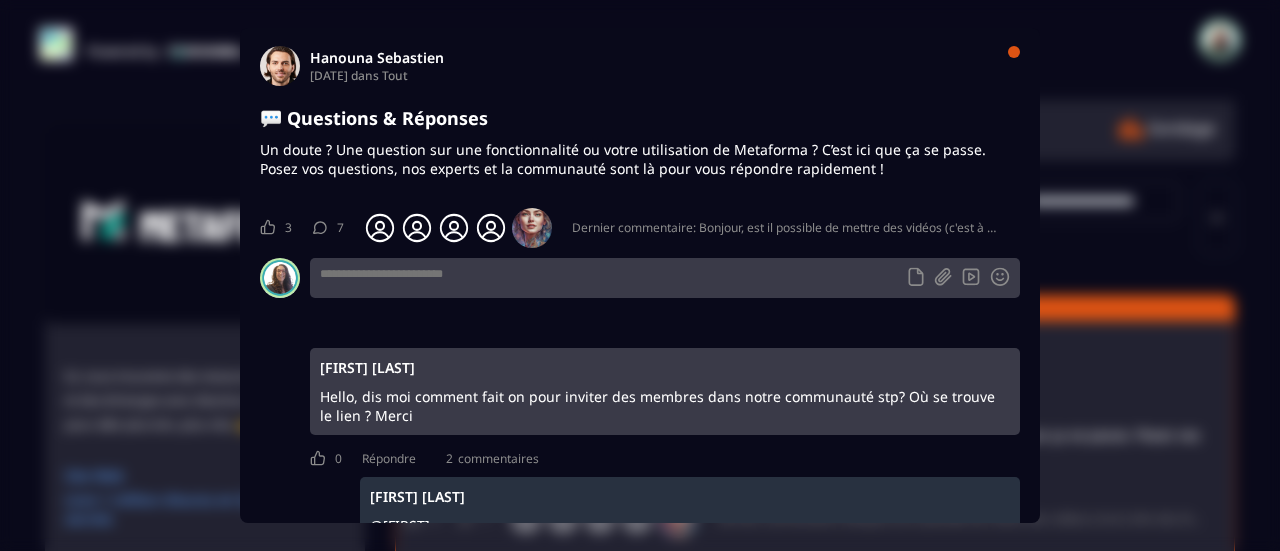 scroll, scrollTop: 0, scrollLeft: 0, axis: both 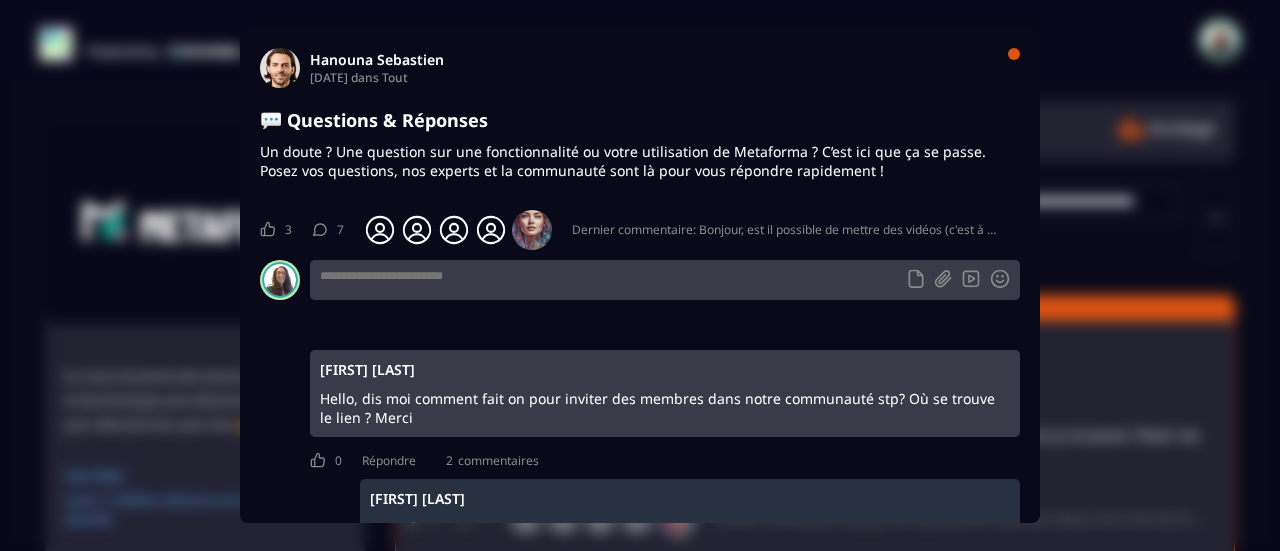 click at bounding box center [665, 280] 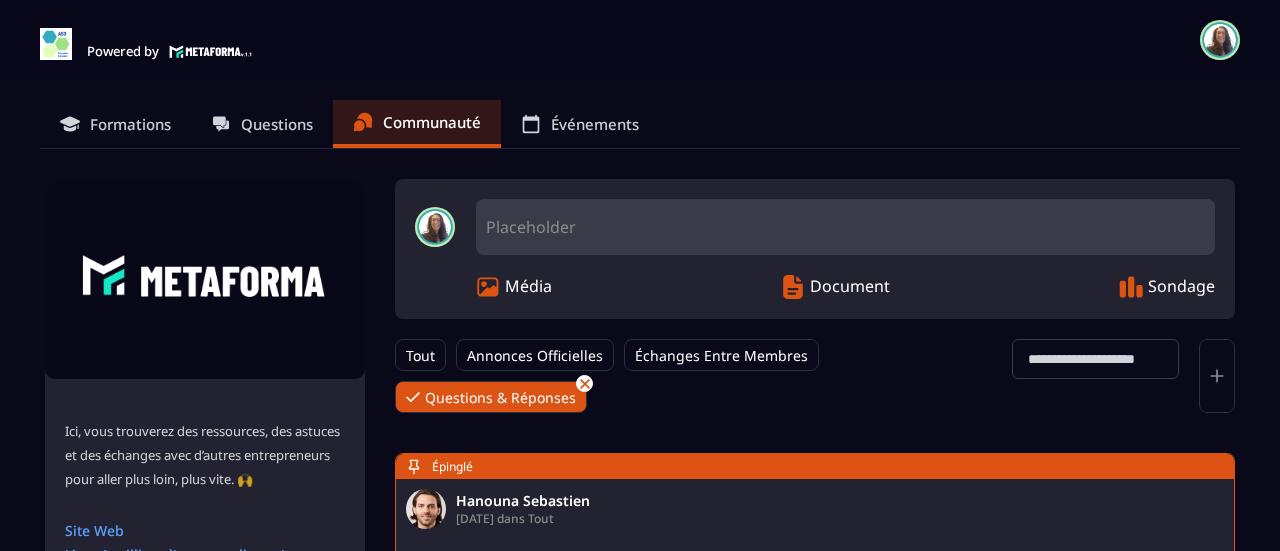 scroll, scrollTop: 0, scrollLeft: 0, axis: both 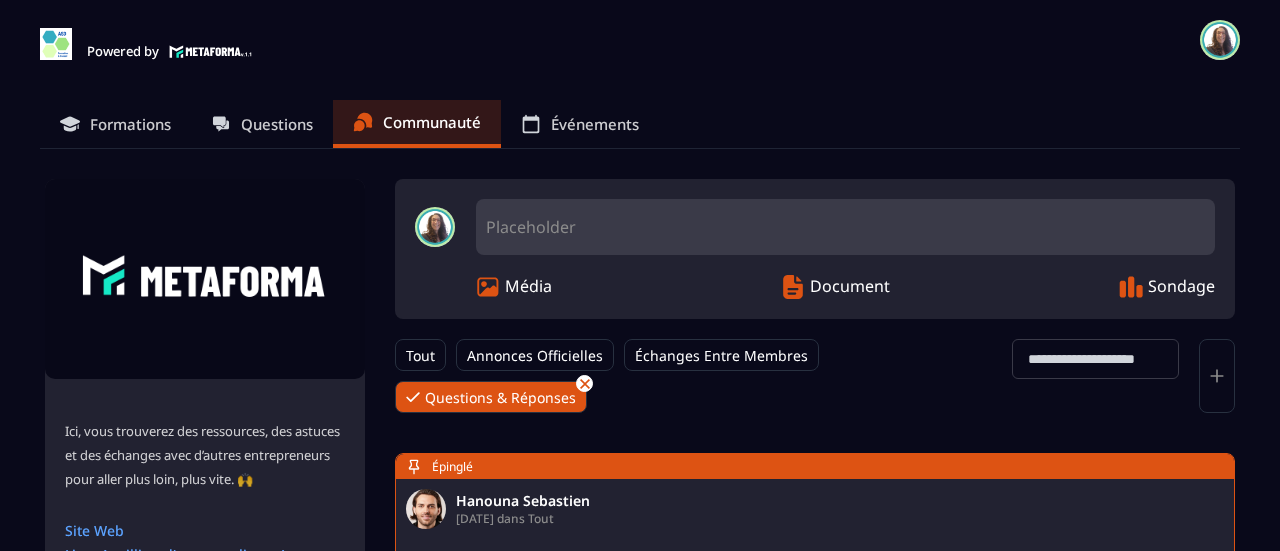 click at bounding box center (584, 383) 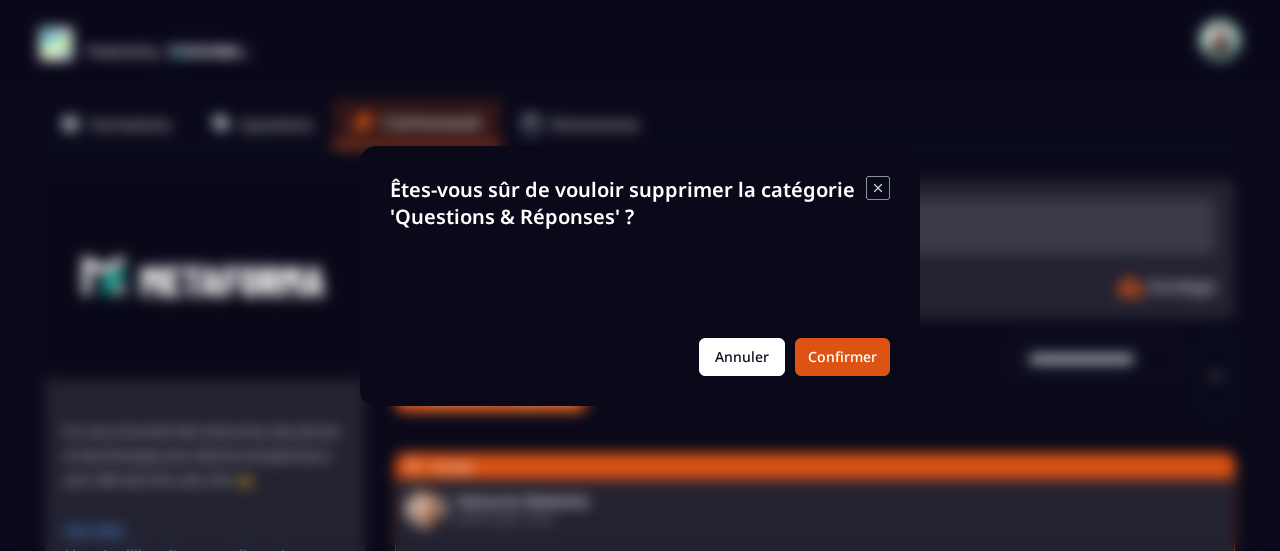 click on "Annuler" at bounding box center [742, 357] 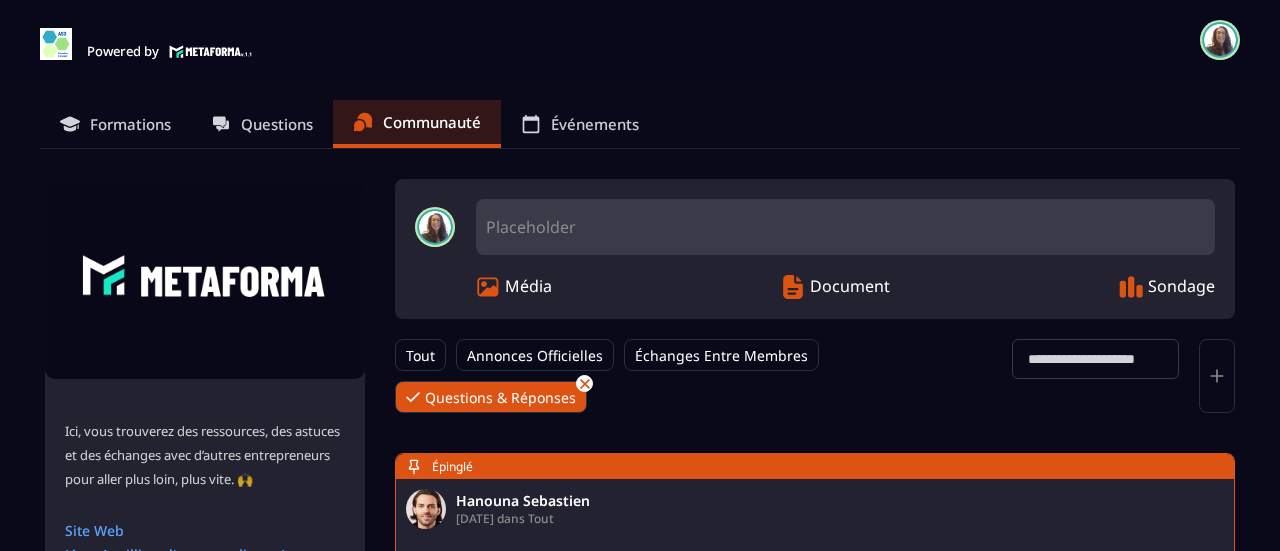 click on "Placeholder Média Document Sondage Tout Annonces Officielles Échanges Entre Membres Questions & Réponses Tout Loading... Épinglé [FIRST] [LAST] [DATE] dans Tout 💬 Questions & Réponses Un doute ? Une question sur une fonctionnalité ou votre utilisation de Metaforma ? C’est ici que ça se passe. Posez vos questions, nos experts et la communauté sont là pour vous répondre rapidement ! 3 3 Goûts [FIRST] [LAST] [FIRST] [LAST] [FIRST] [LAST] 7 7 Commentaires Dernier commentaire: Bonjour, est il possible de mettre des vidéos (c'est à dire des formations) sur metaforma.io ? J'aimerais rediriger certains de mes futurs clients vers un espace dédié (individuellement par groupe) dans lequel je mettrais des vidéos accessibles en fonction de paramètres. L'accès aux vidéos se ferait avec un mot de passe, Est ce que ces fonctionnalités sont disponibles ? Vous remerciant [FIRST] [LAST] [DATE] dans Tout Automatisation 4 4 Goûts [FIRST] [LAST] [FIRST] [LAST] [FIRST] [LAST] 1" 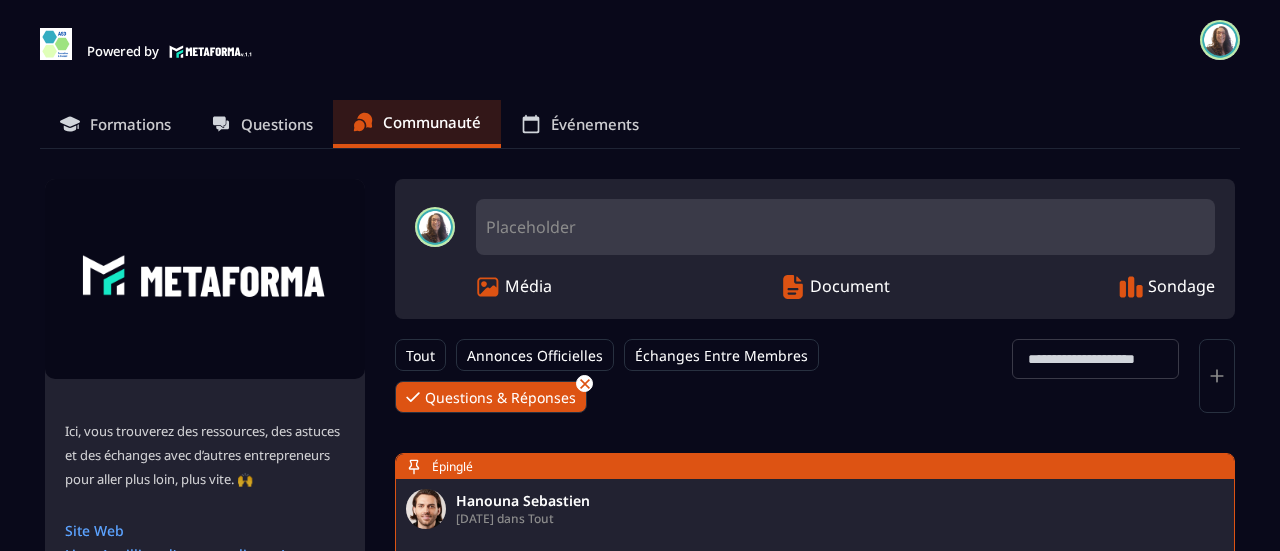 click on "Questions" at bounding box center (277, 124) 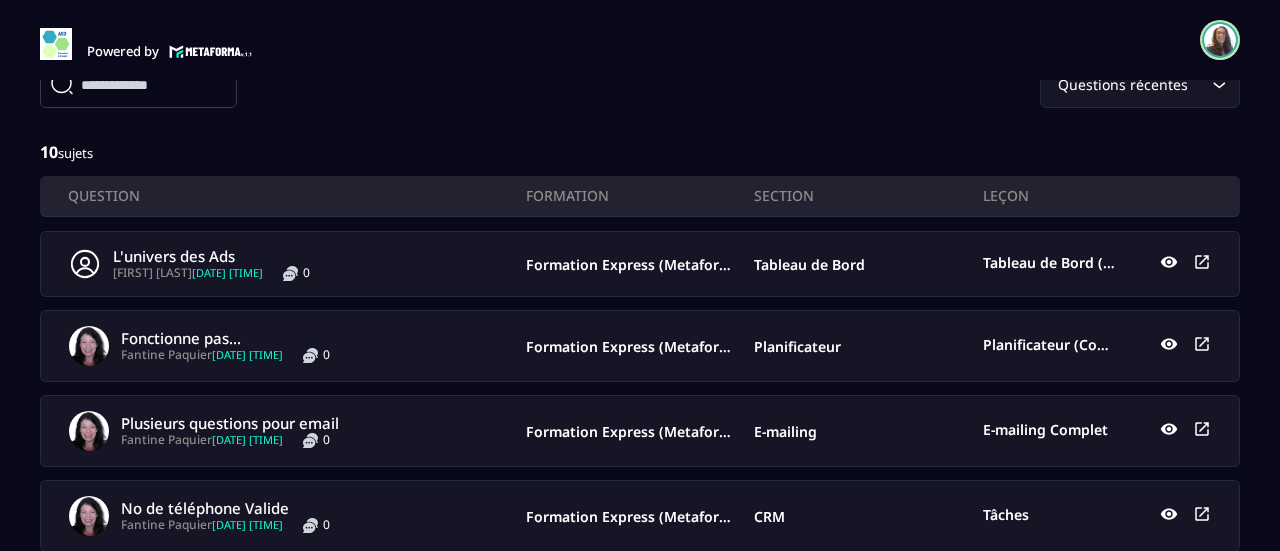 scroll, scrollTop: 42, scrollLeft: 0, axis: vertical 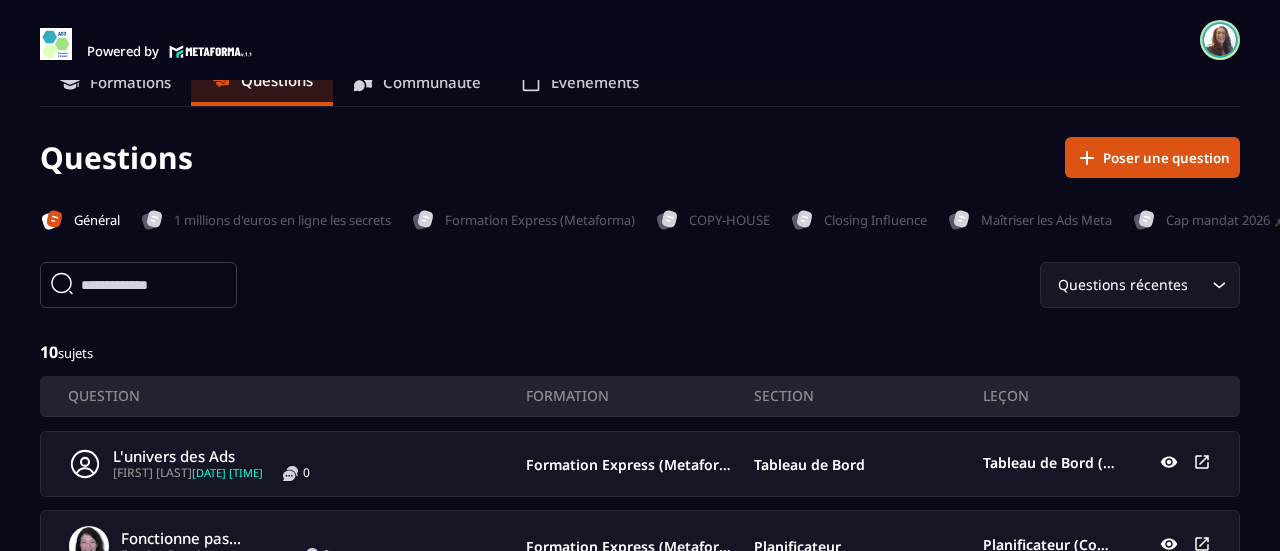 click 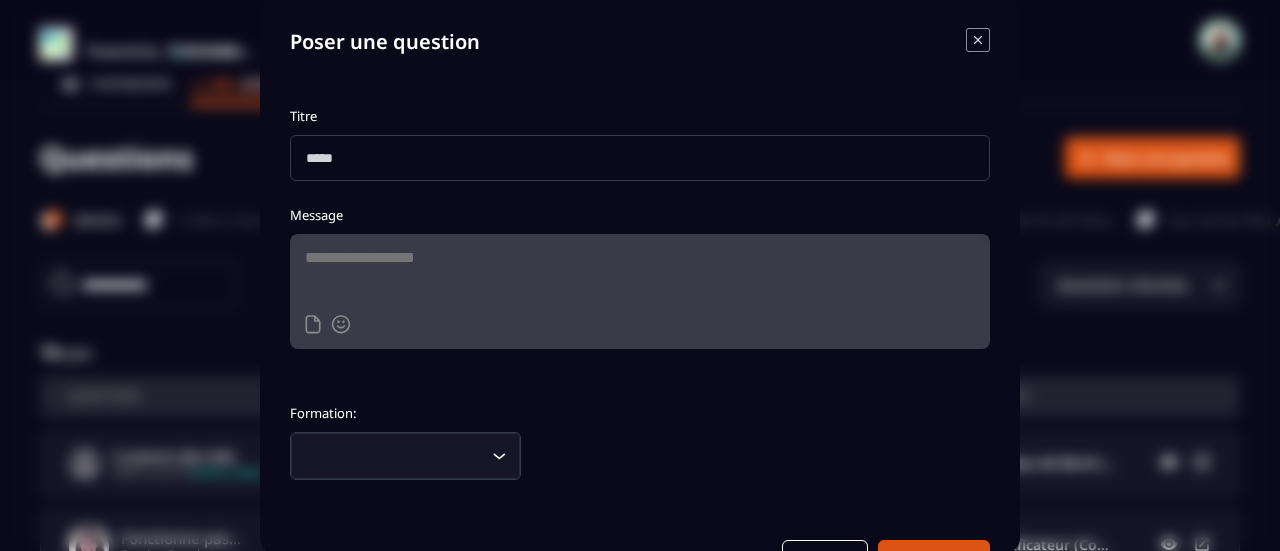 click at bounding box center (640, 158) 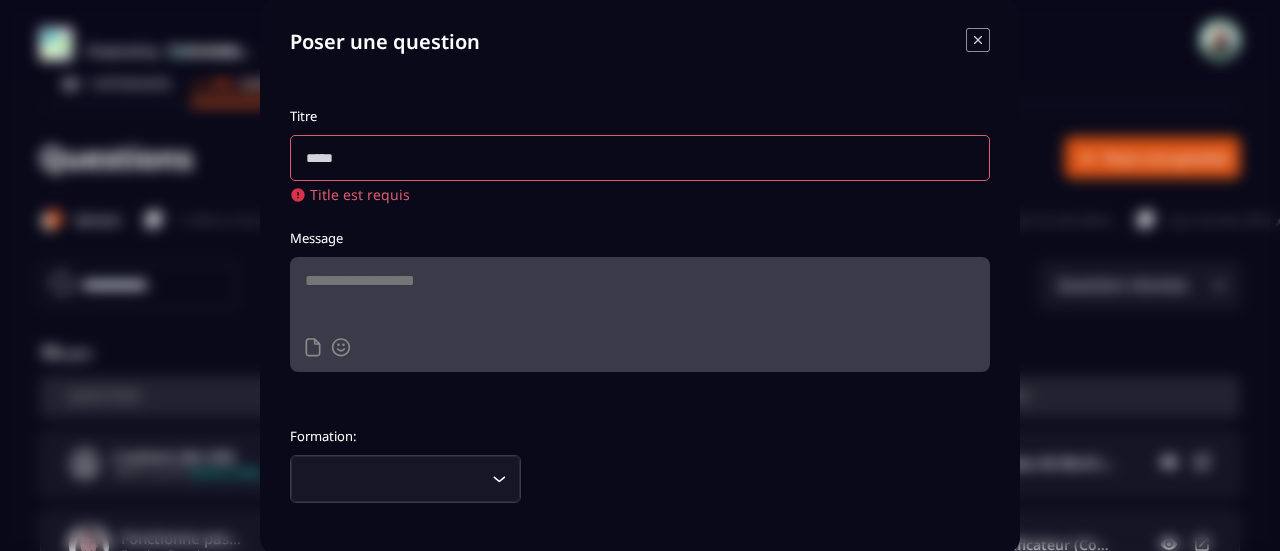 click on "Poser une question Titre Title est requis Message Formation:  Loading... Section:  Loading... Leçon:  Loading... Annuler Sauvegarder" at bounding box center [640, 276] 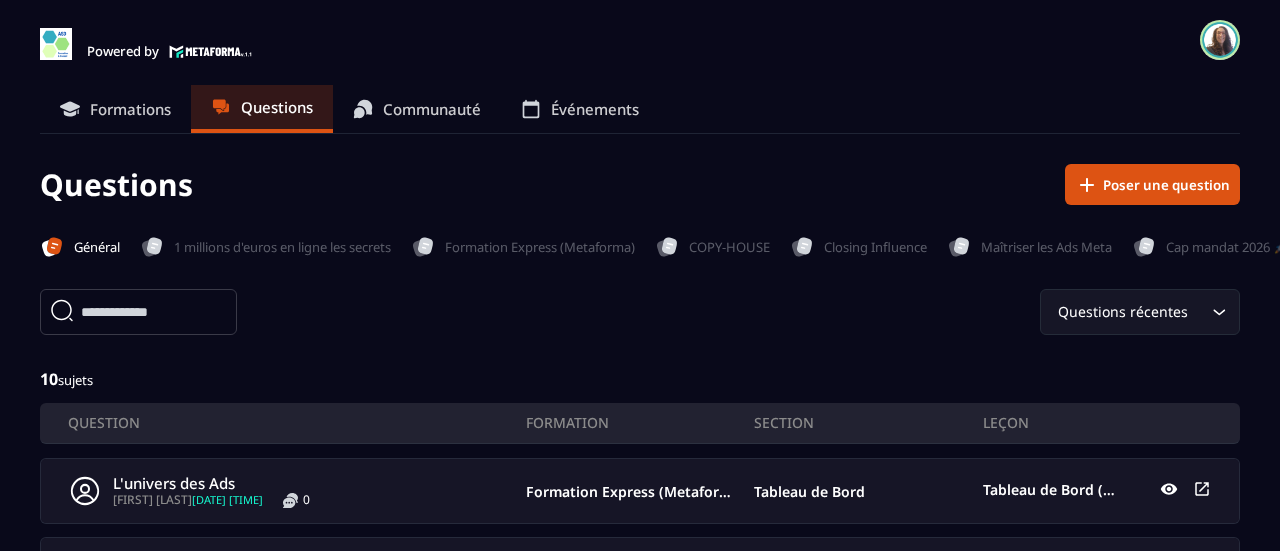 scroll, scrollTop: 0, scrollLeft: 0, axis: both 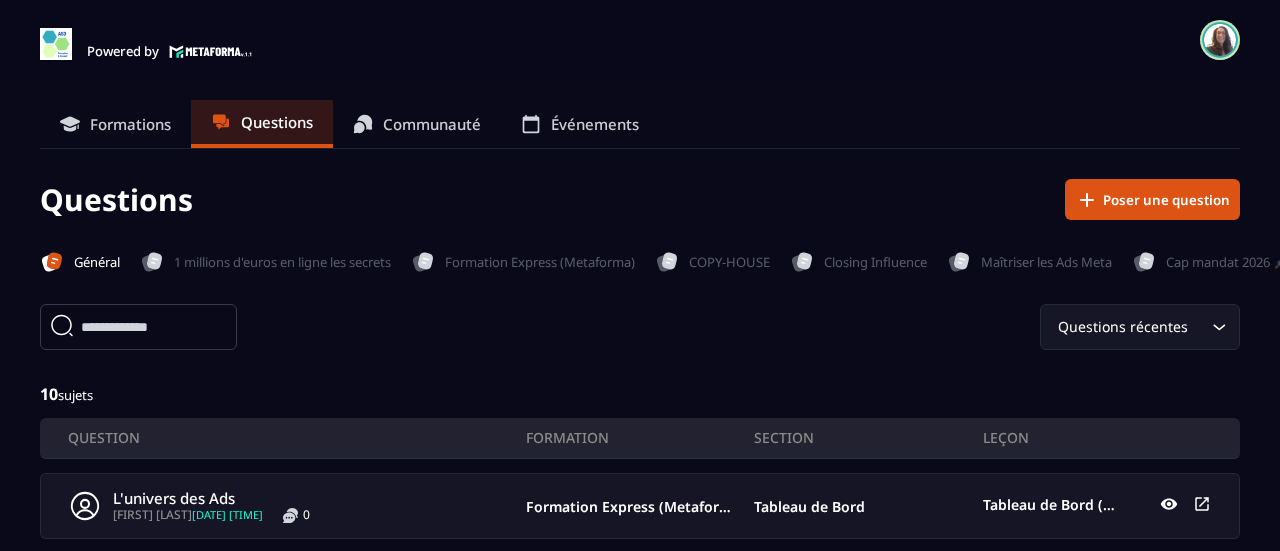click on "Événements" at bounding box center [595, 124] 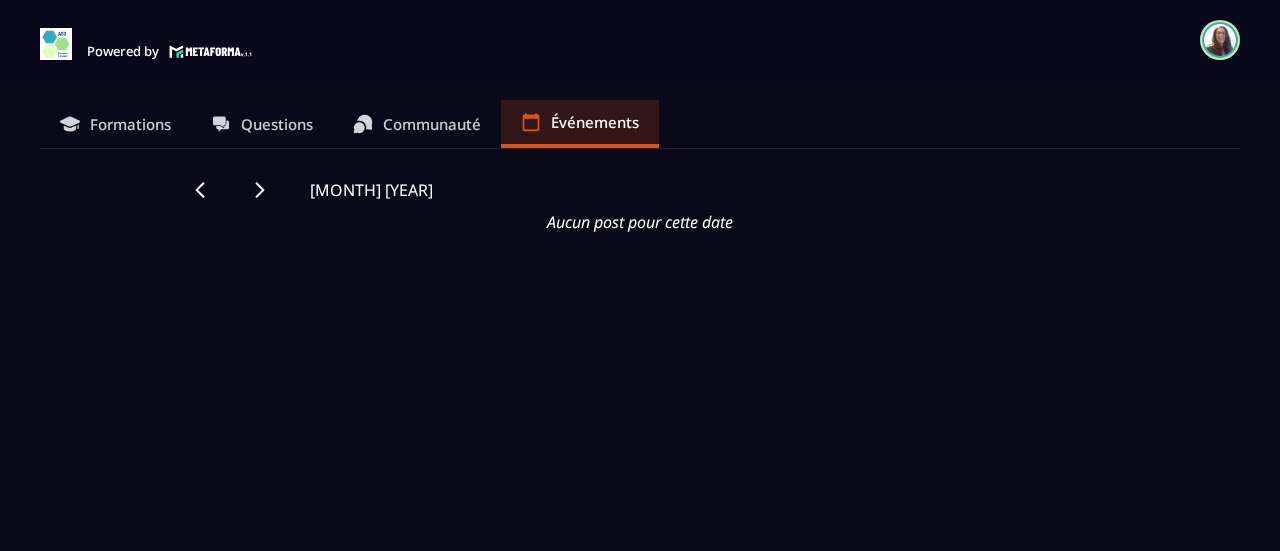 click on "Questions" at bounding box center (277, 124) 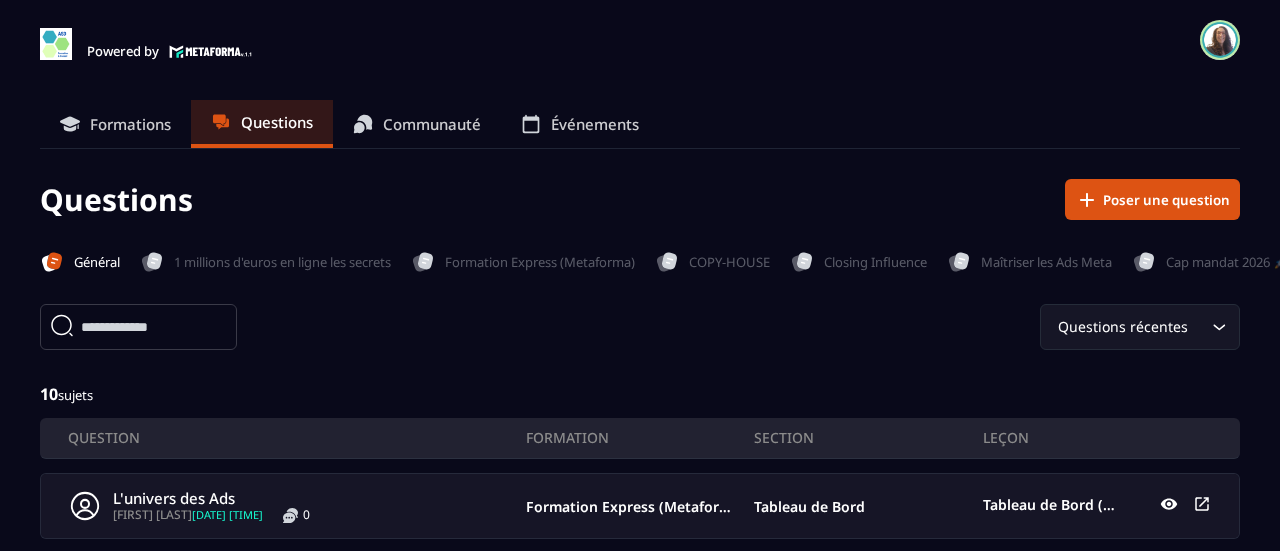 click 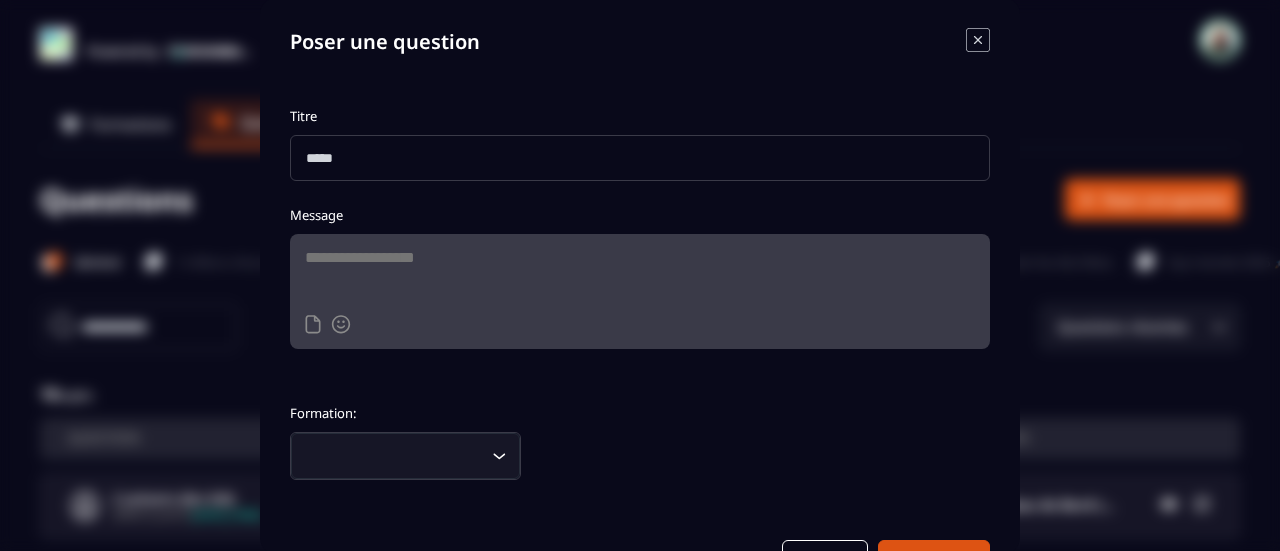 click at bounding box center (640, 158) 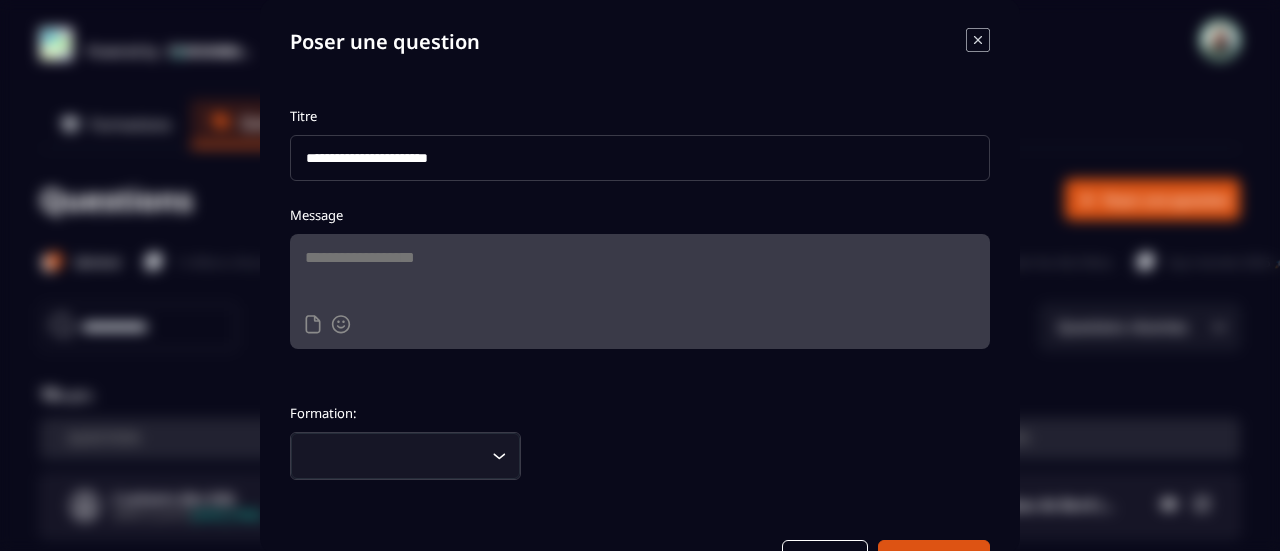 type on "**********" 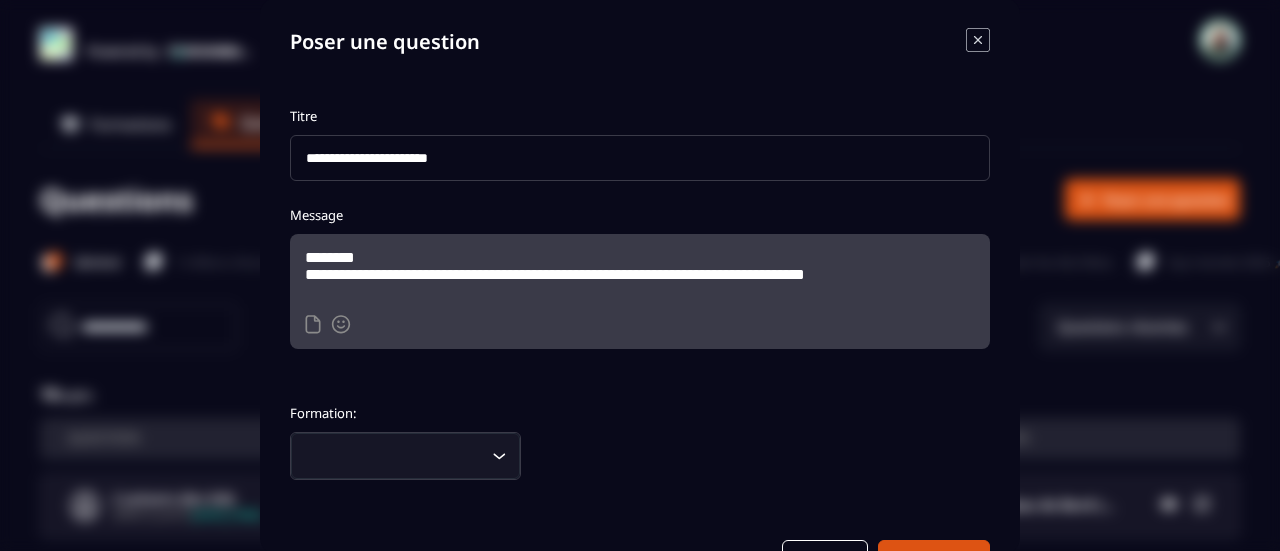 scroll, scrollTop: 4, scrollLeft: 0, axis: vertical 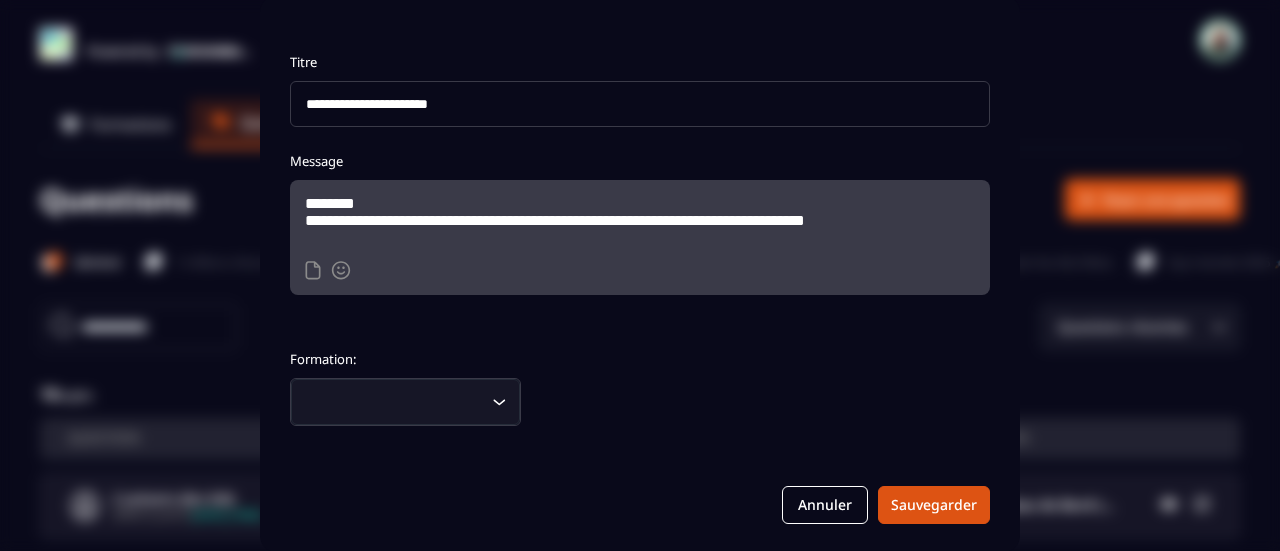 type on "**********" 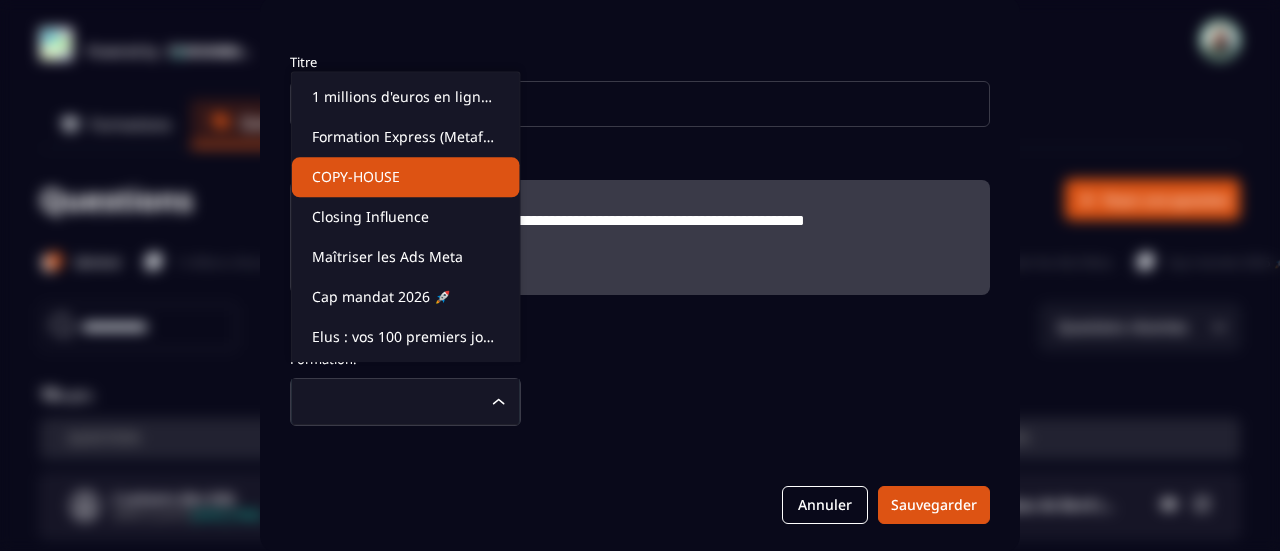 click on "Formation:  Loading... Section:  Loading... Leçon:  Loading..." 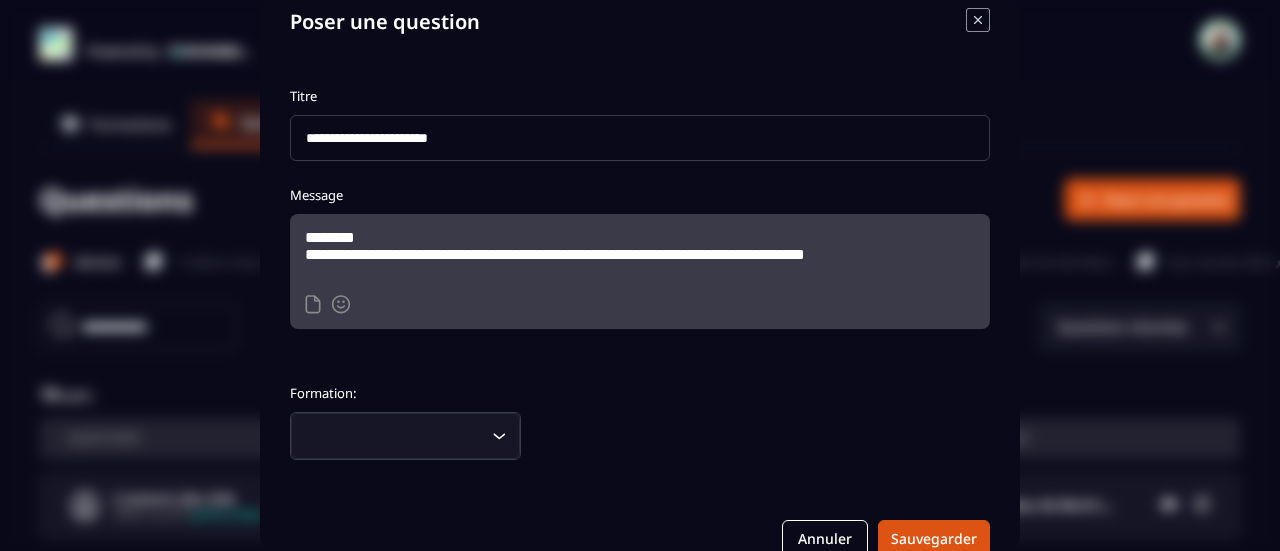 scroll, scrollTop: 0, scrollLeft: 0, axis: both 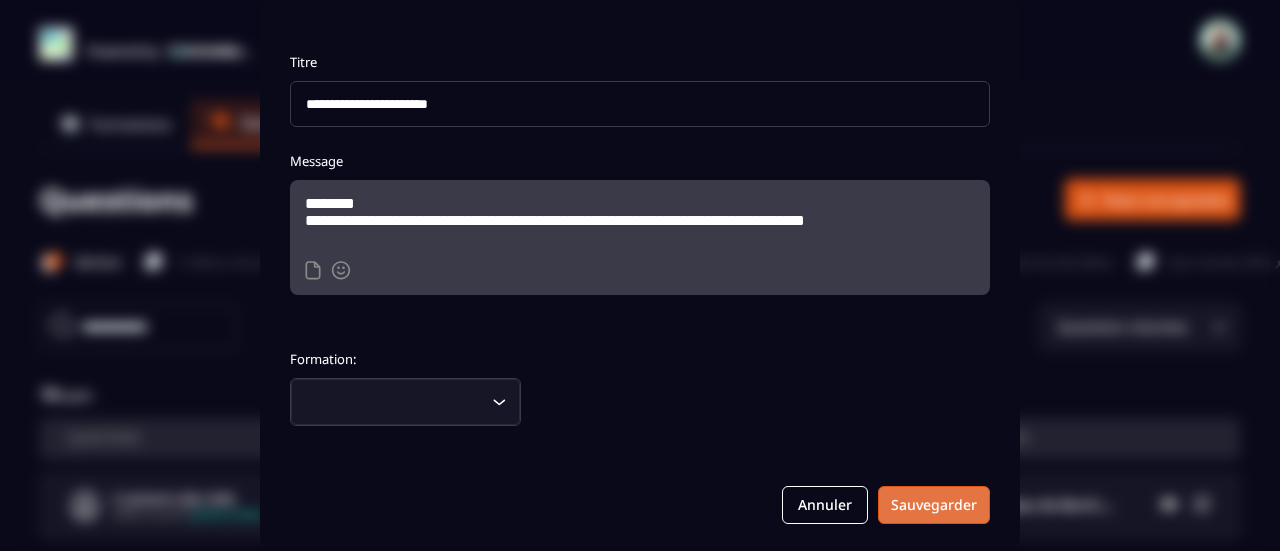 click on "Sauvegarder" at bounding box center [934, 505] 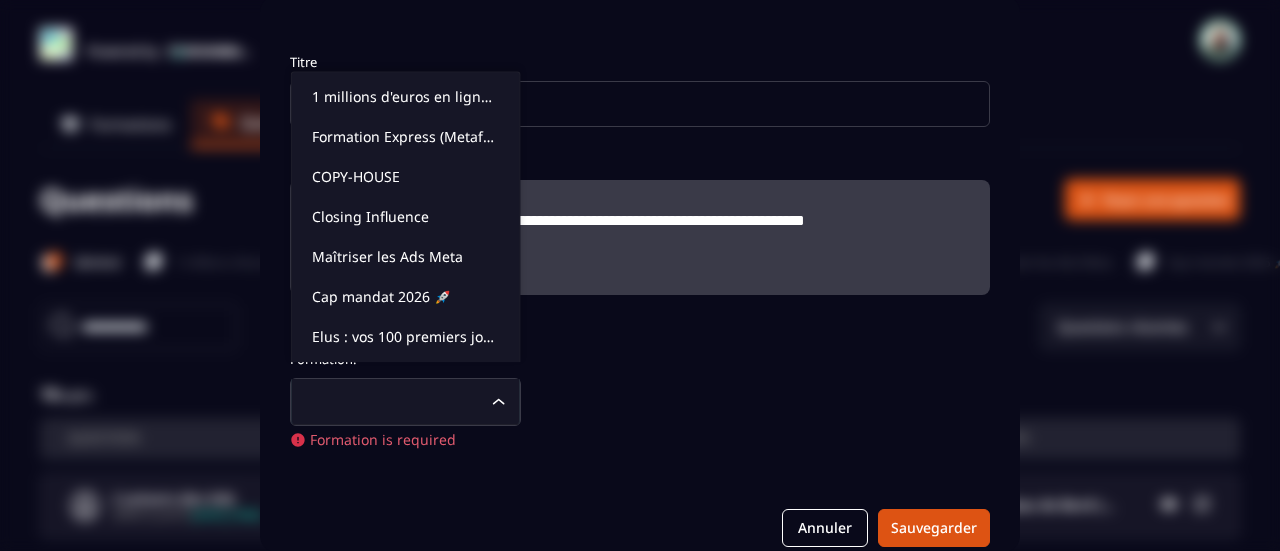 click on "Loading..." 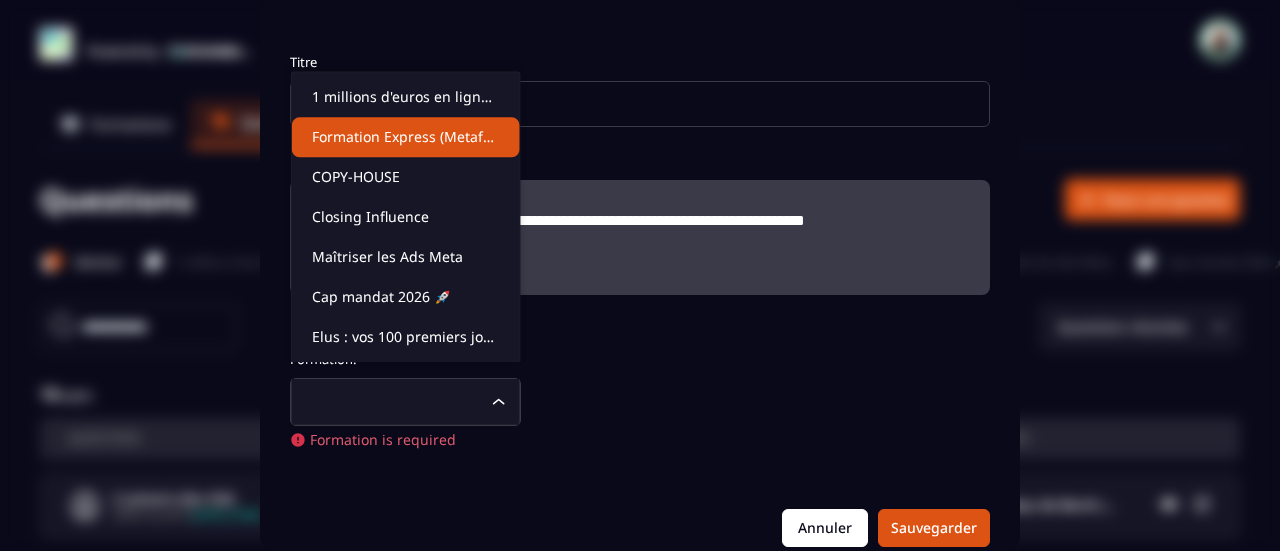 click on "Annuler" at bounding box center [825, 528] 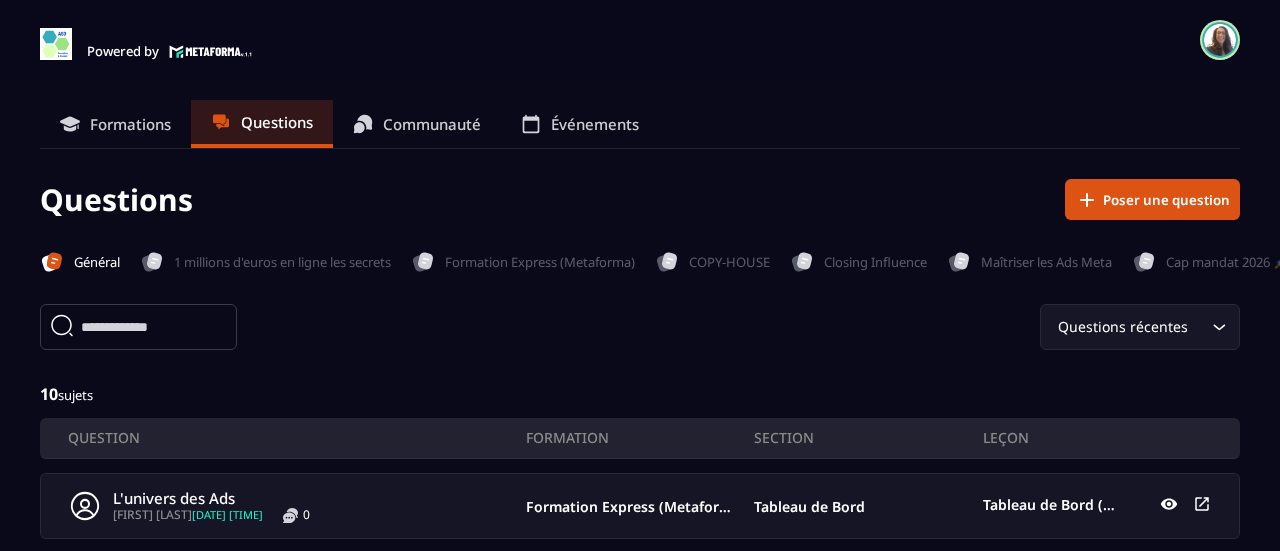 scroll, scrollTop: 0, scrollLeft: 0, axis: both 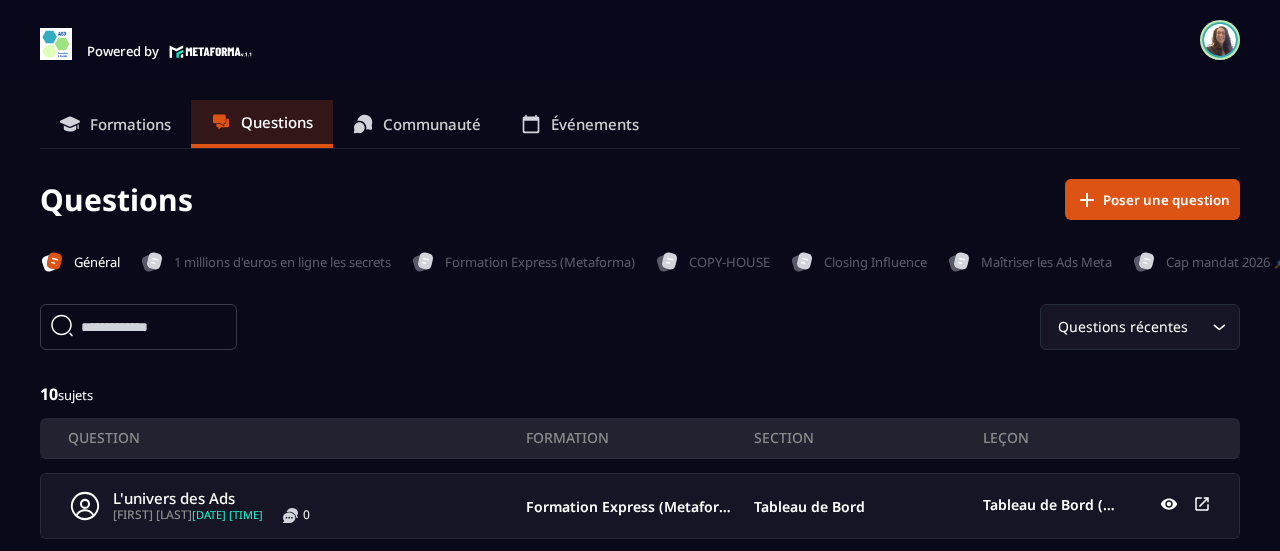 click on "Communauté" at bounding box center [432, 124] 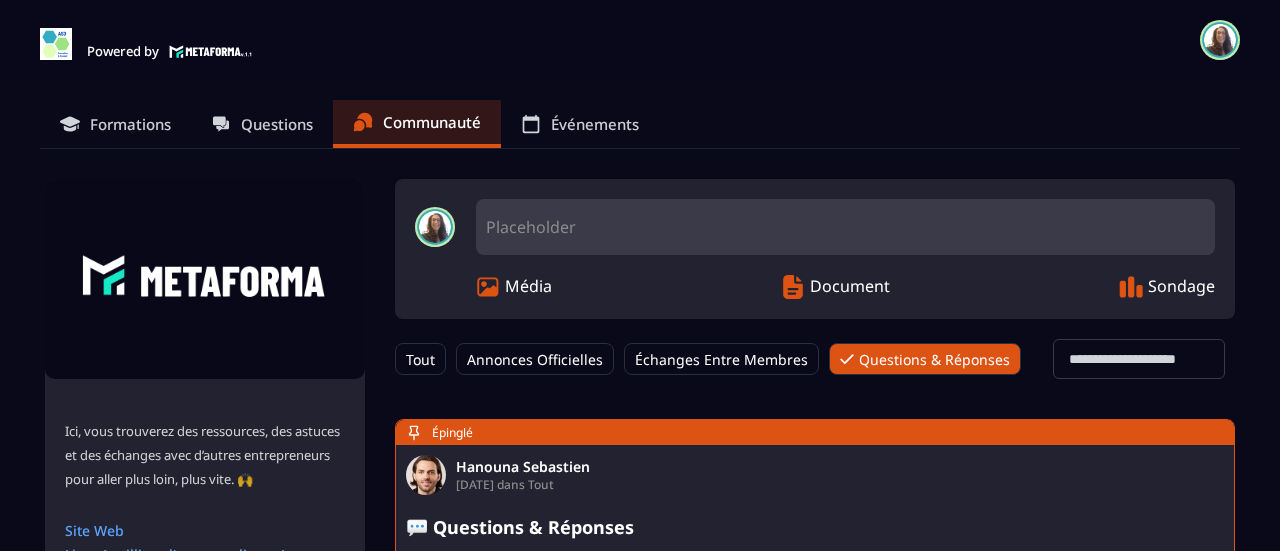 click on "Placeholder" at bounding box center (845, 227) 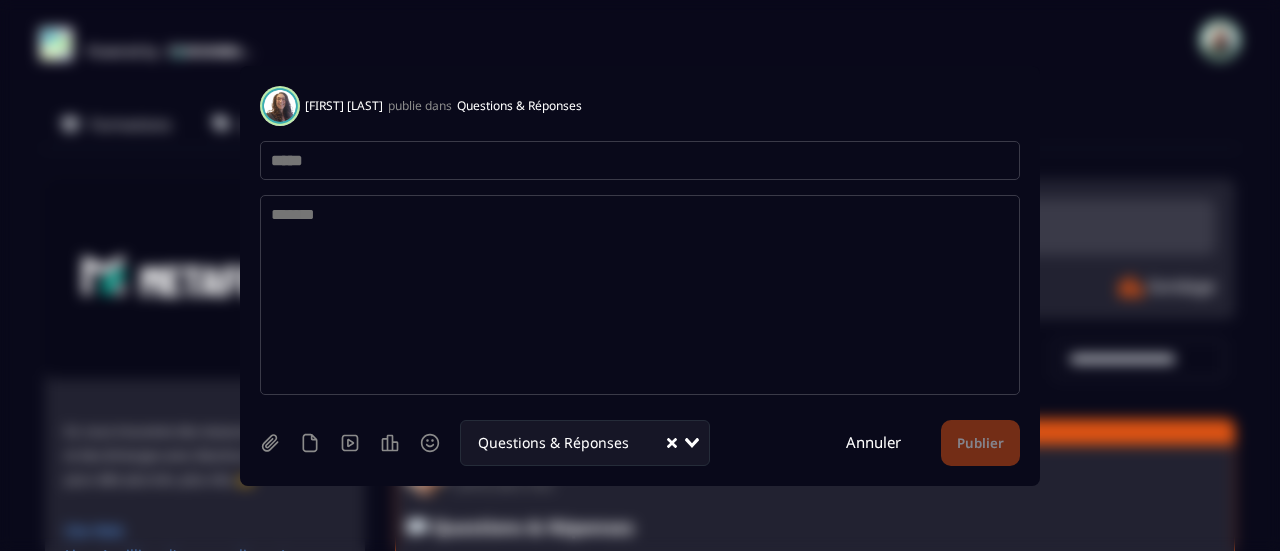 click at bounding box center (640, 160) 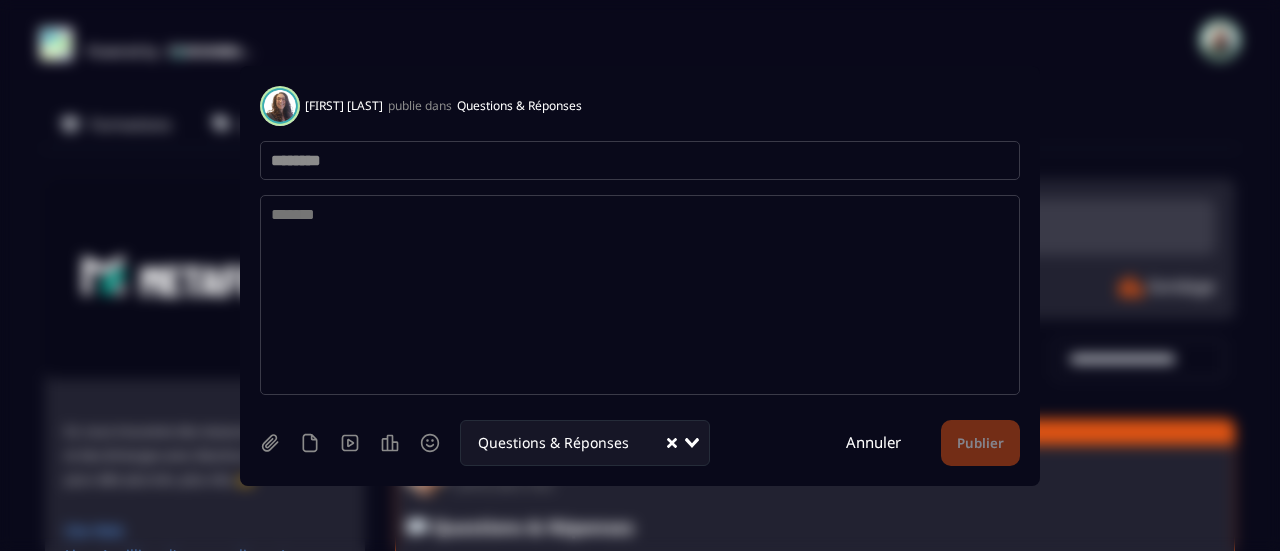 type on "********" 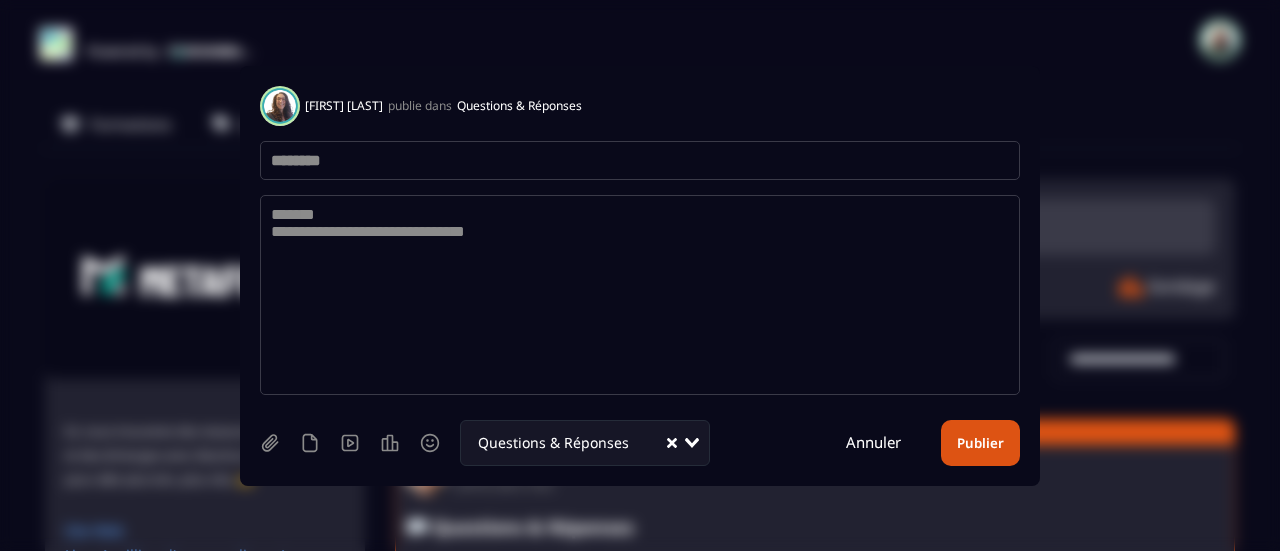 type on "**********" 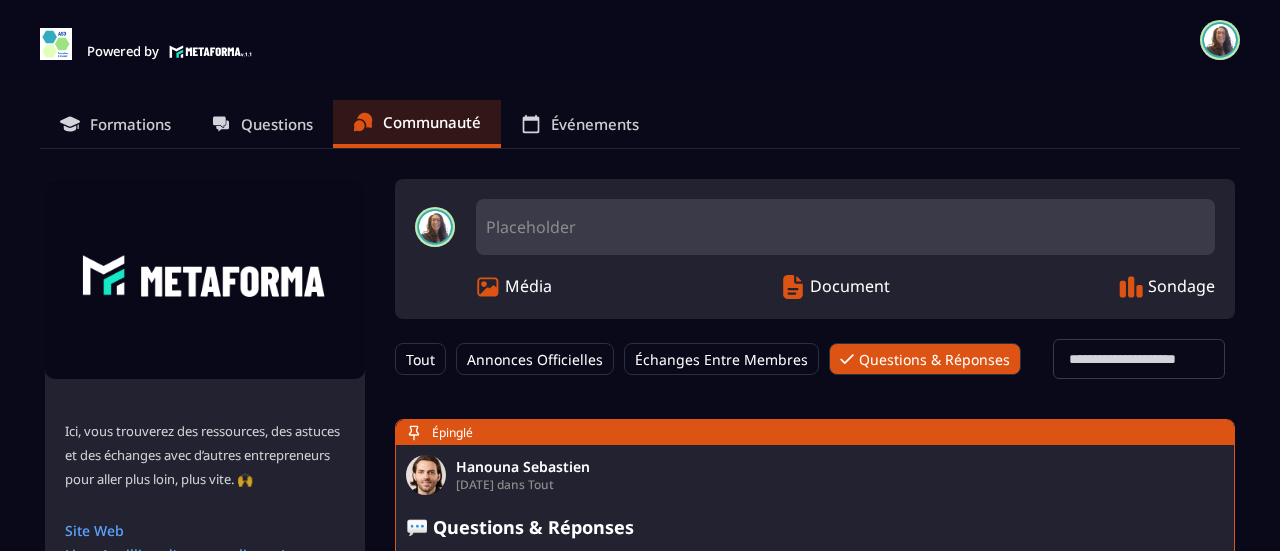 click at bounding box center [56, 44] 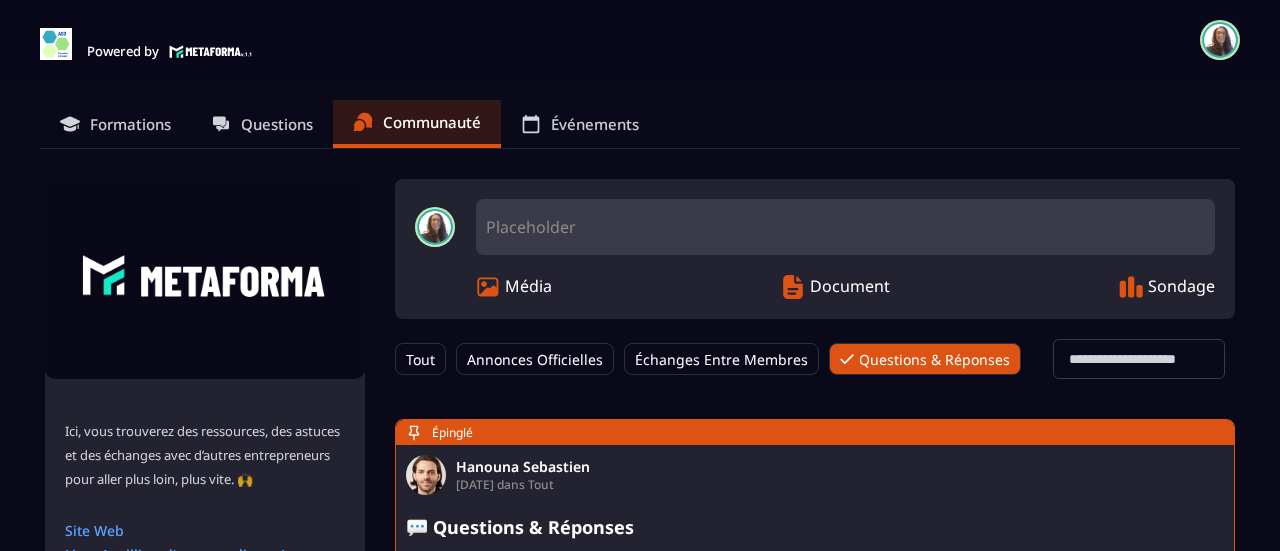 click at bounding box center [1220, 40] 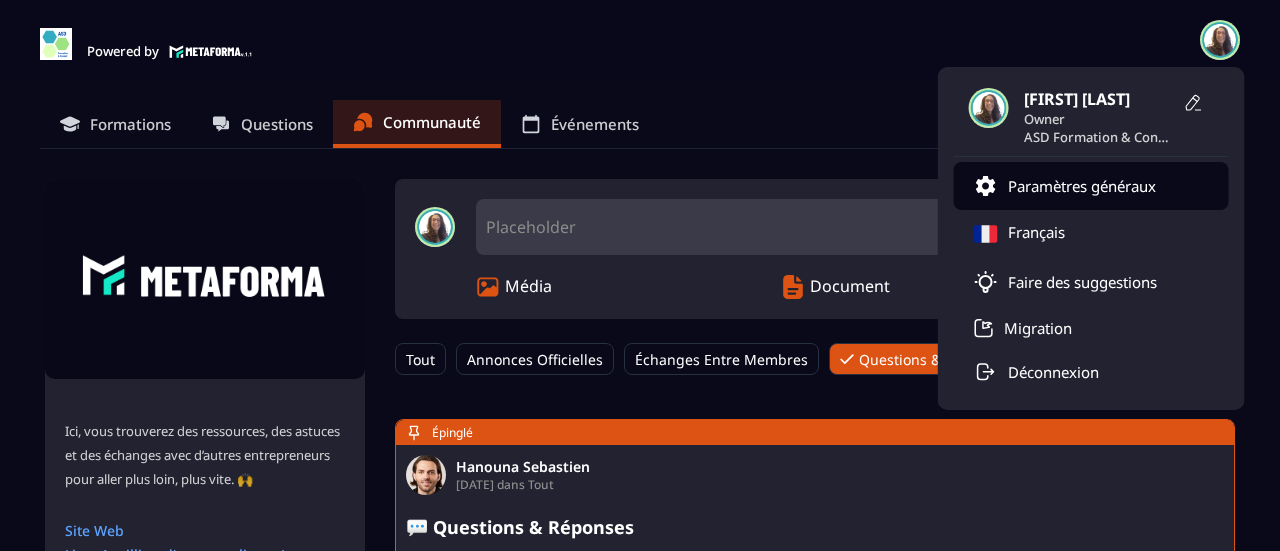 click on "Paramètres généraux" at bounding box center (1091, 186) 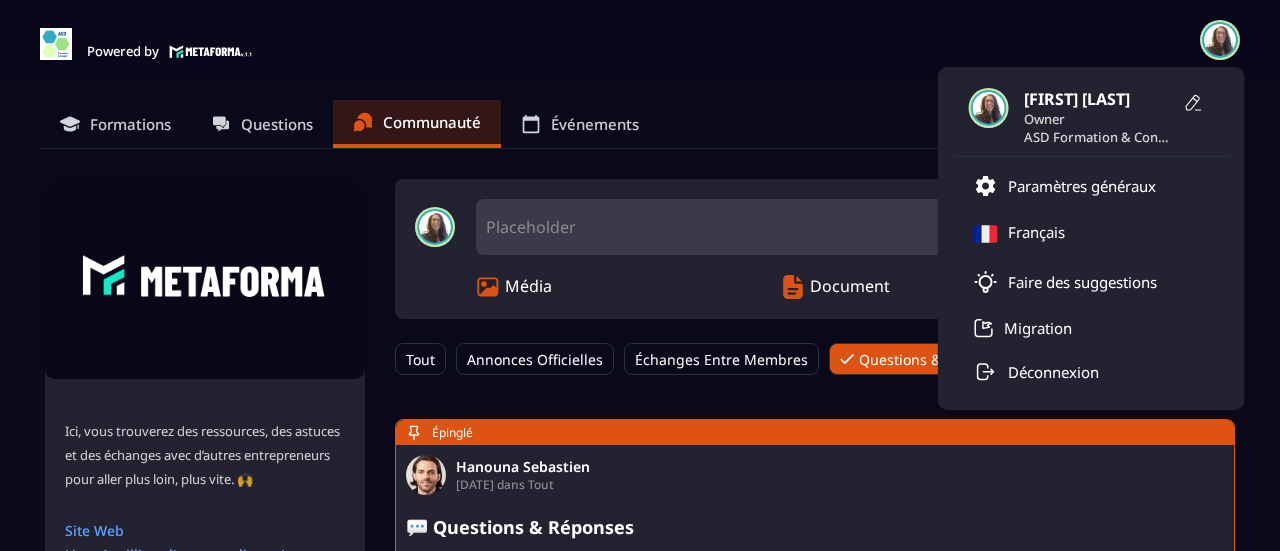 click on "Powered by [FIRST] [LAST] Owner ASD Formation & Conseil Paramètres généraux Français Faire des suggestions Migration Déconnexion [FIRST] [LAST] contact@example.com Formations Questions Communauté Événements Français Déconnexion Fermer" at bounding box center [640, 40] 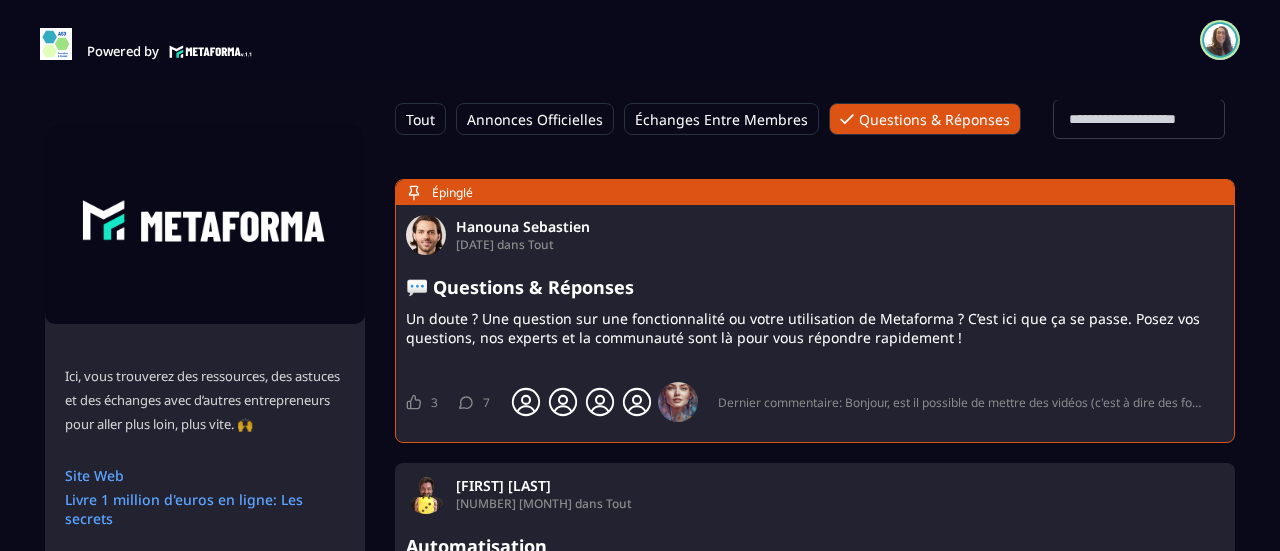 scroll, scrollTop: 0, scrollLeft: 0, axis: both 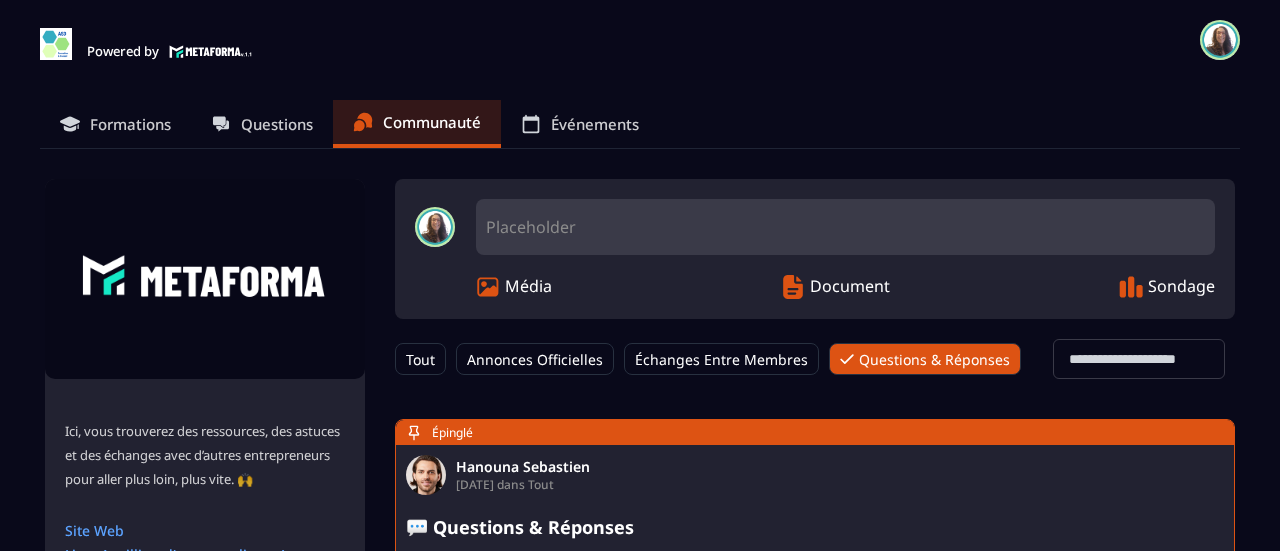 click on "Formations" at bounding box center [130, 124] 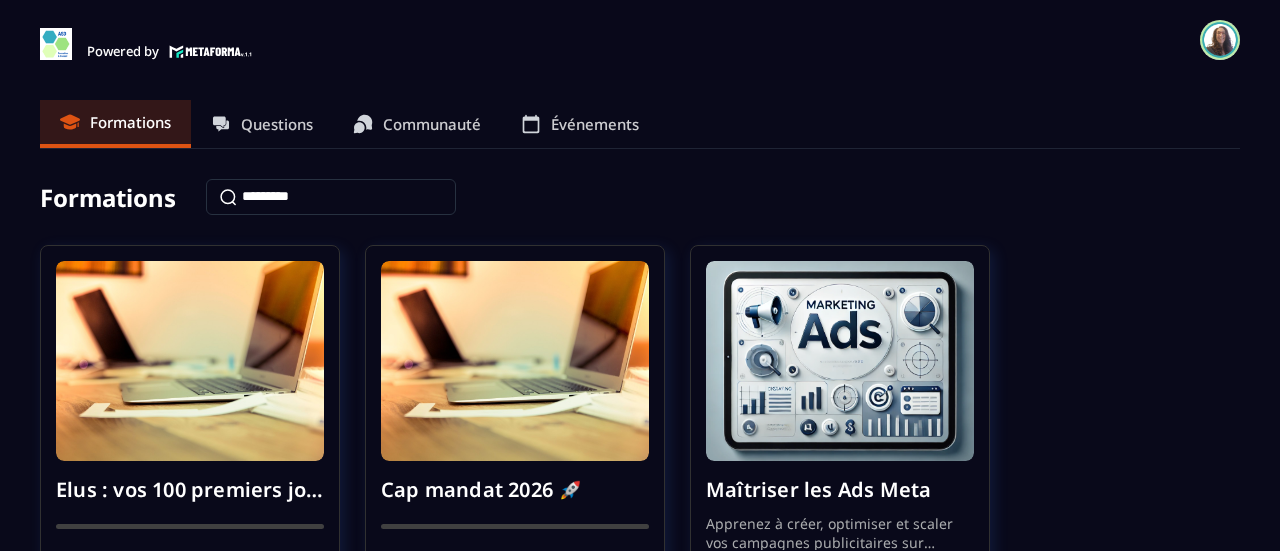scroll, scrollTop: 0, scrollLeft: 0, axis: both 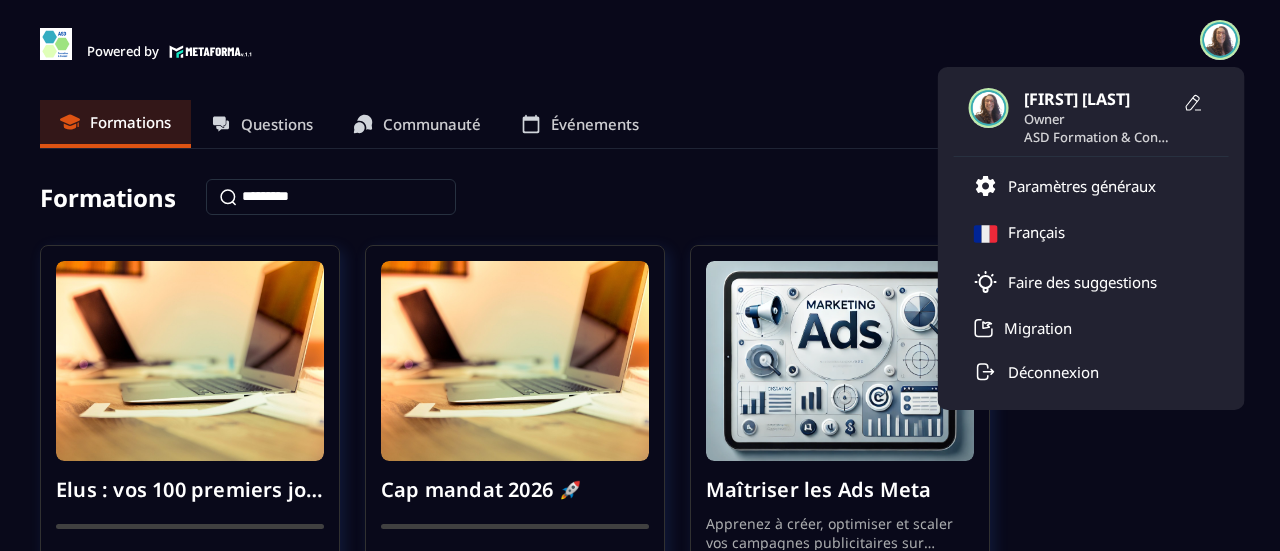 click on "Formations Questions Communauté Événements Formations Elus : vos 100 premiers jours 0/0 Chapitres 0%  Continuer la formation Cap mandat 2026 🚀 0/0 Chapitres 0%  Continuer la formation Maîtriser les Ads Meta Apprenez à créer, optimiser et scaler vos campagnes publicitaires sur Facebook et Instagram. 23/24 Chapitres 96%  Continuer la formation Closing Influence Maîtriser la vente Pyscho-Émotionnelle 7/9 Chapitres 78%  Continuer la formation COPY-HOUSE Le copywriting par [FIRST] [LAST] 5/5 Chapitres 100%  Continuer la formation Formation Express (Metaforma) Apprenez rapidement à maîtriser Metaforma pour optimiser et automatiser votre business. 🚀 18/25 Chapitres 72%  Continuer la formation 1 millions d'euros en ligne les secrets Formation Théorique 24/24 Chapitres 100%  Continuer la formation No more results!" at bounding box center (640, 944) 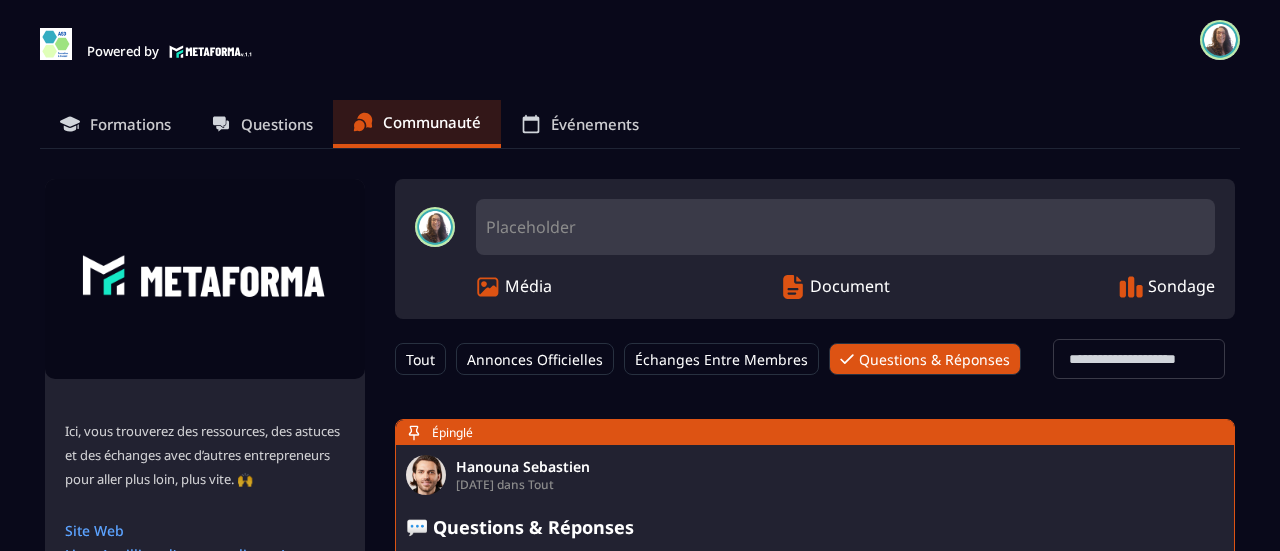 click on "Powered by [FIRST] contact@example.com Formations Questions Communauté Événements Français Déconnexion Fermer" at bounding box center [640, 40] 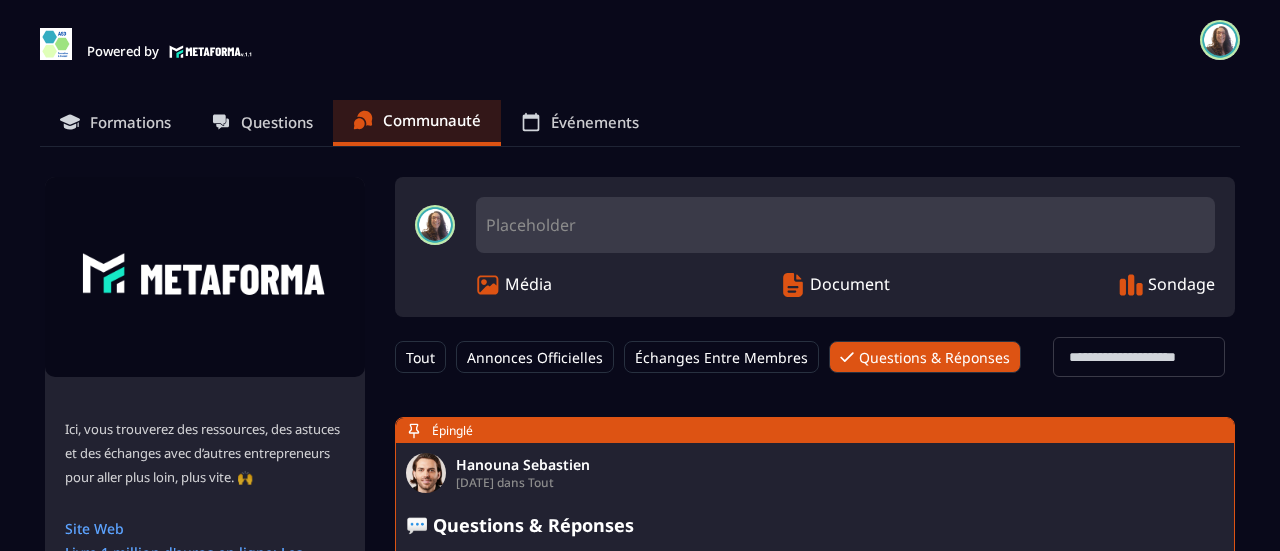 scroll, scrollTop: 0, scrollLeft: 0, axis: both 